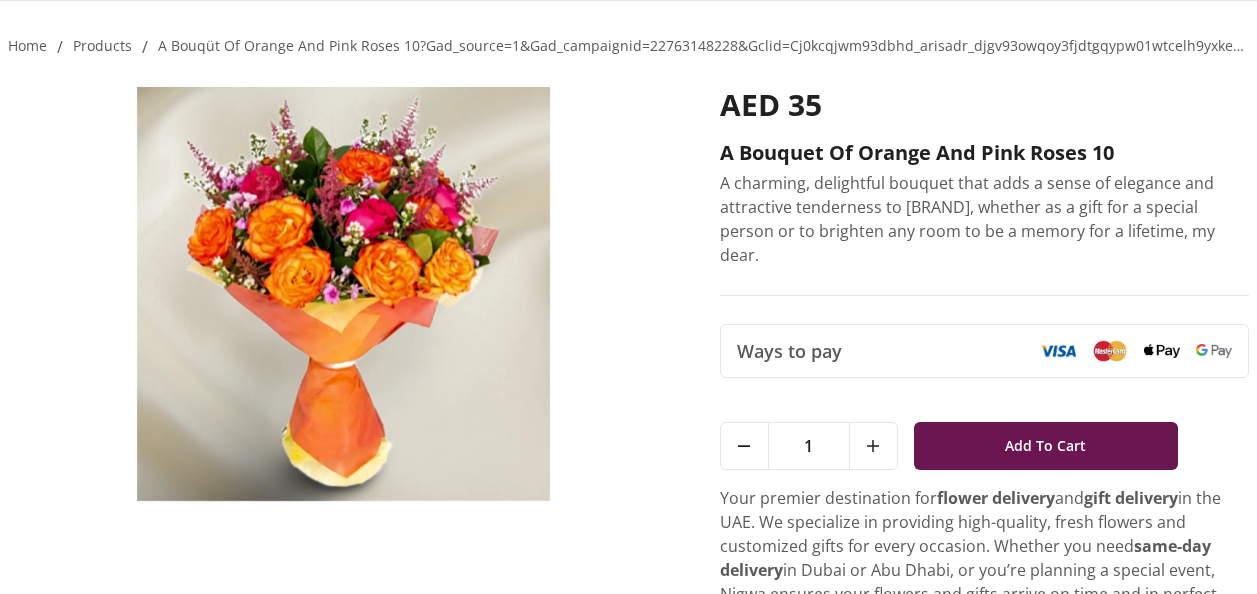 scroll, scrollTop: 0, scrollLeft: 0, axis: both 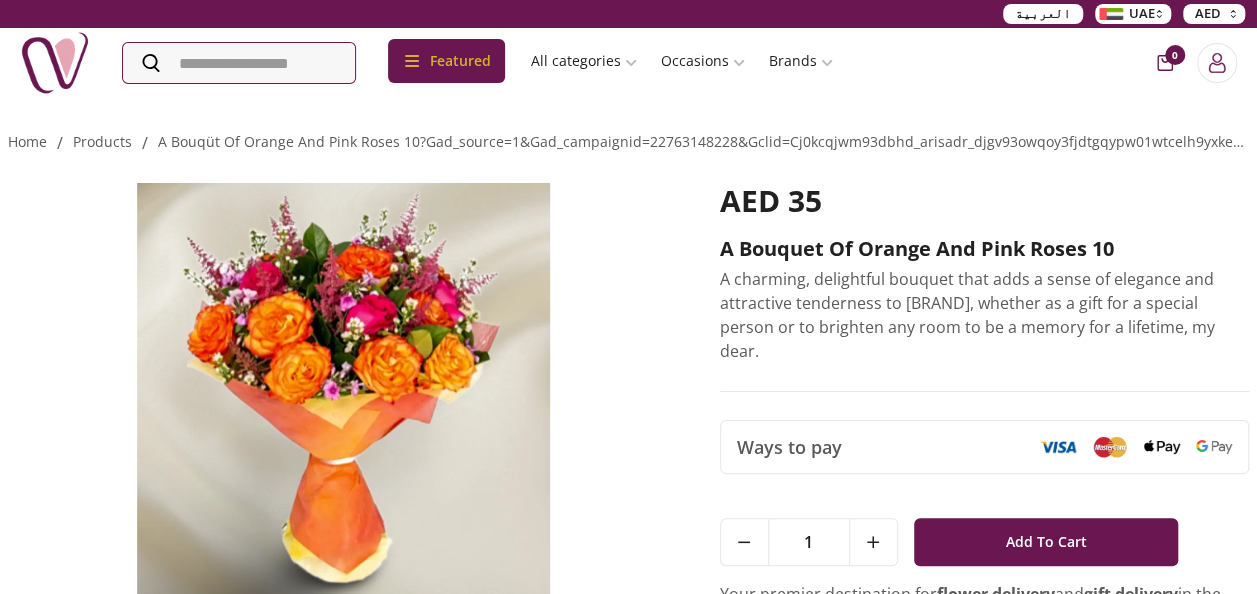 click at bounding box center [343, 390] 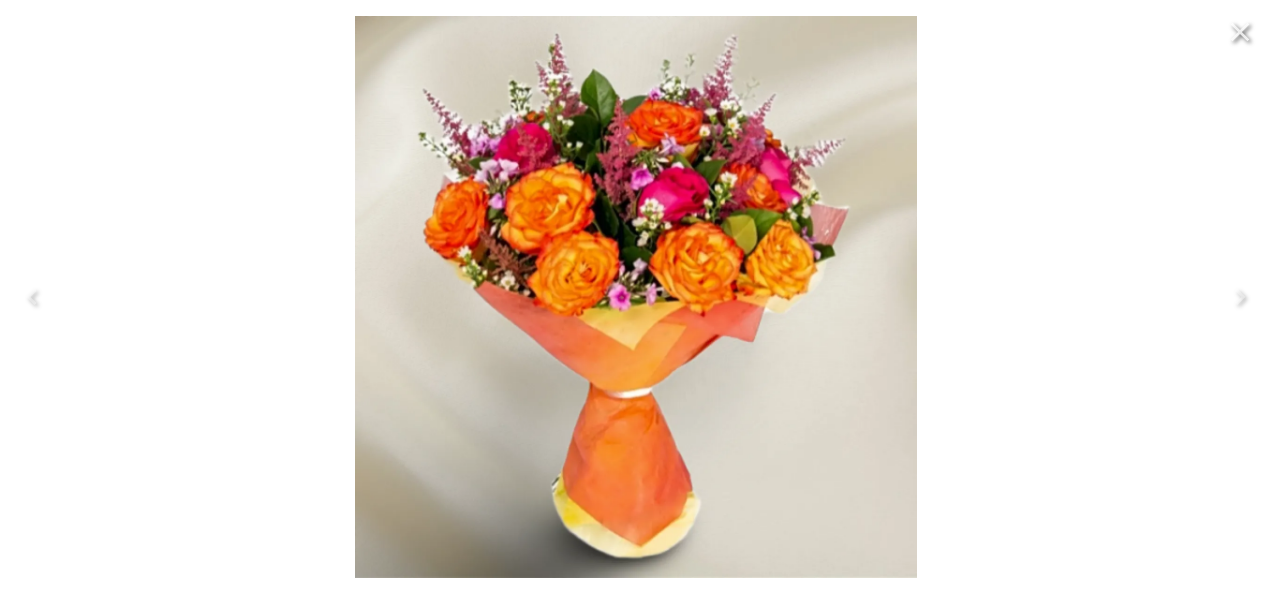 click at bounding box center (636, 297) 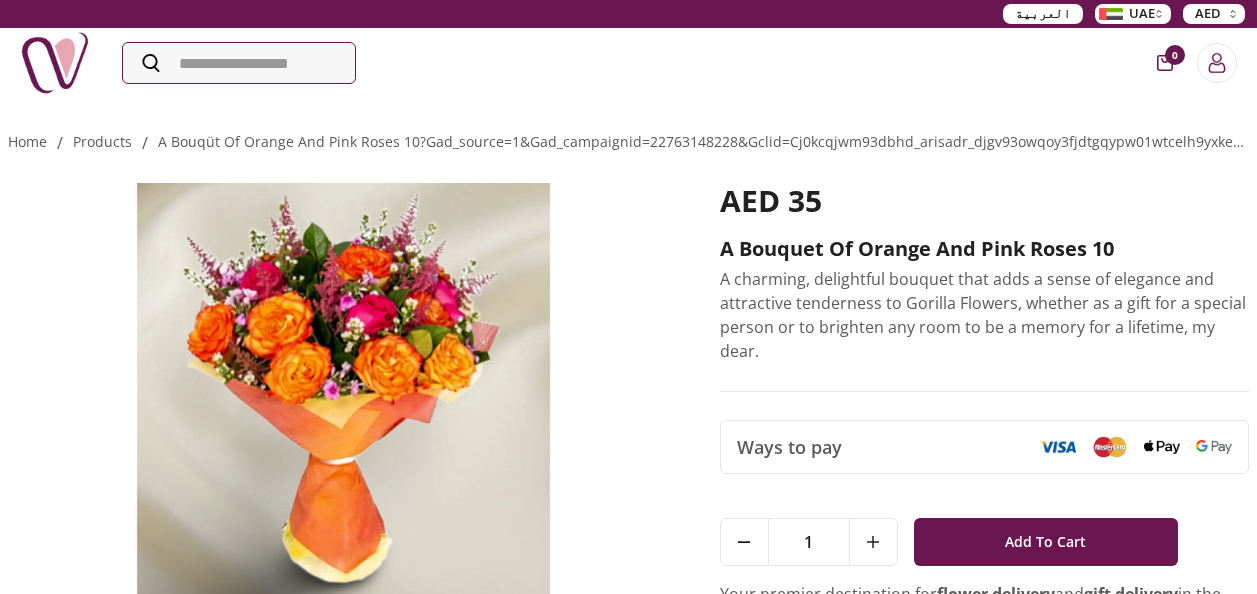 scroll, scrollTop: 0, scrollLeft: 0, axis: both 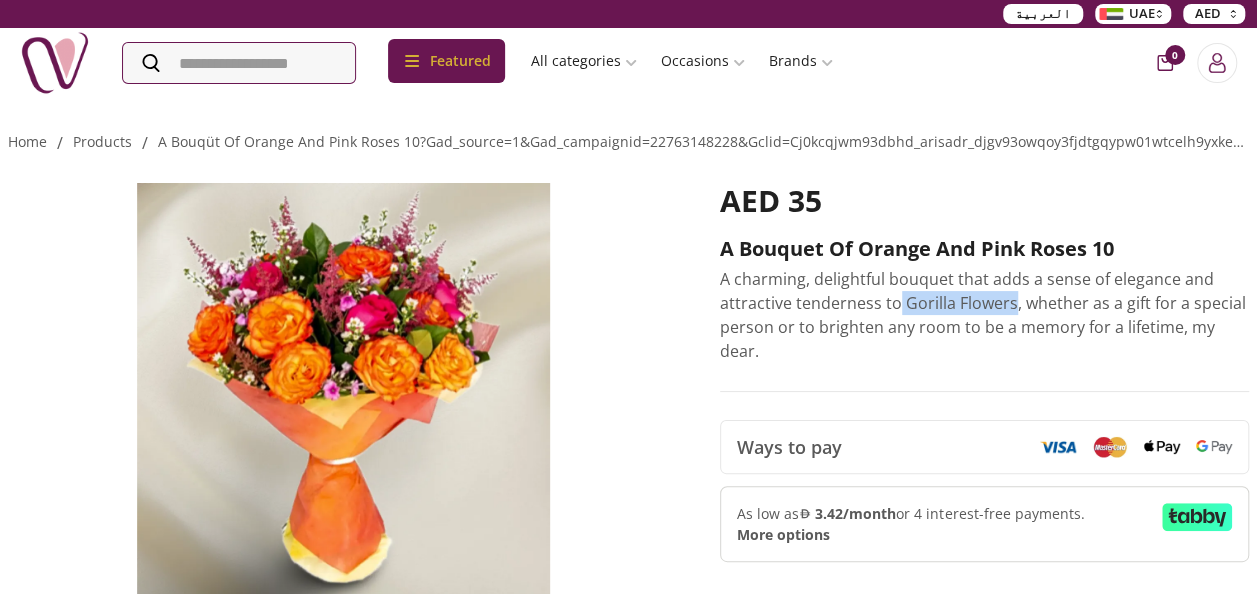drag, startPoint x: 898, startPoint y: 295, endPoint x: 1011, endPoint y: 302, distance: 113.216606 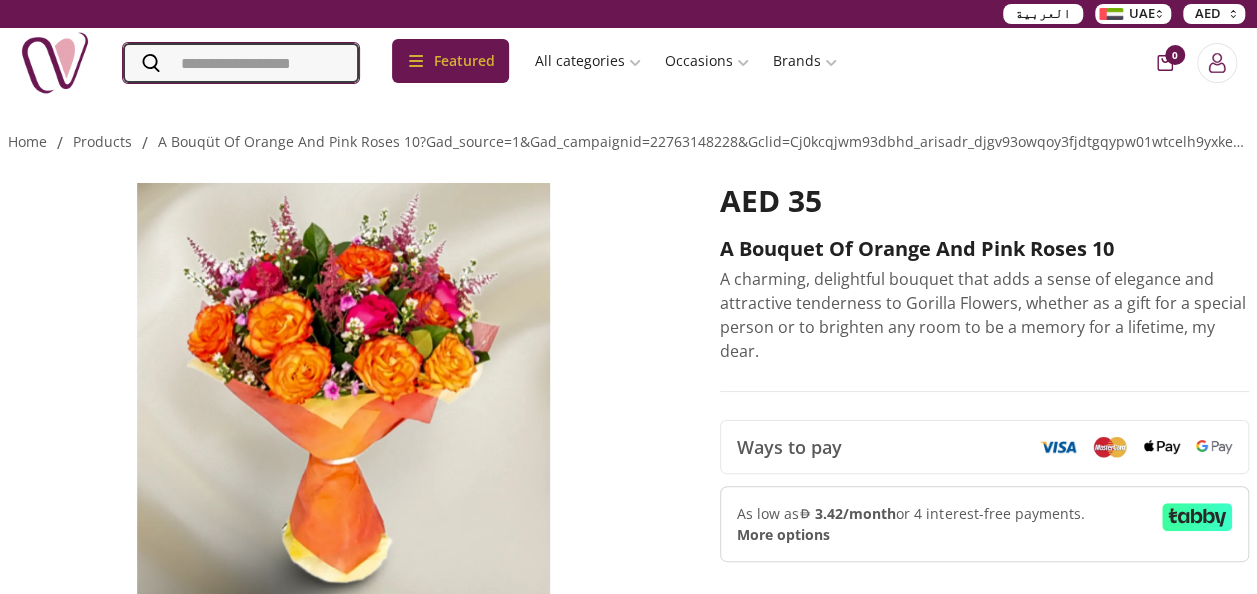 click at bounding box center [241, 63] 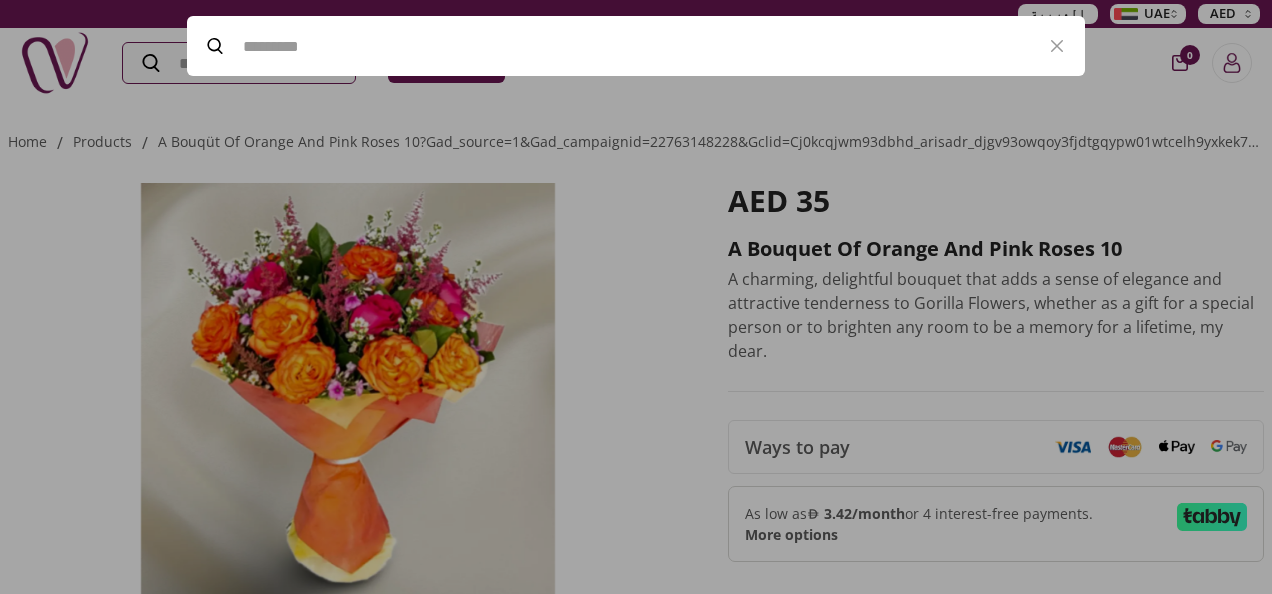 paste on "**********" 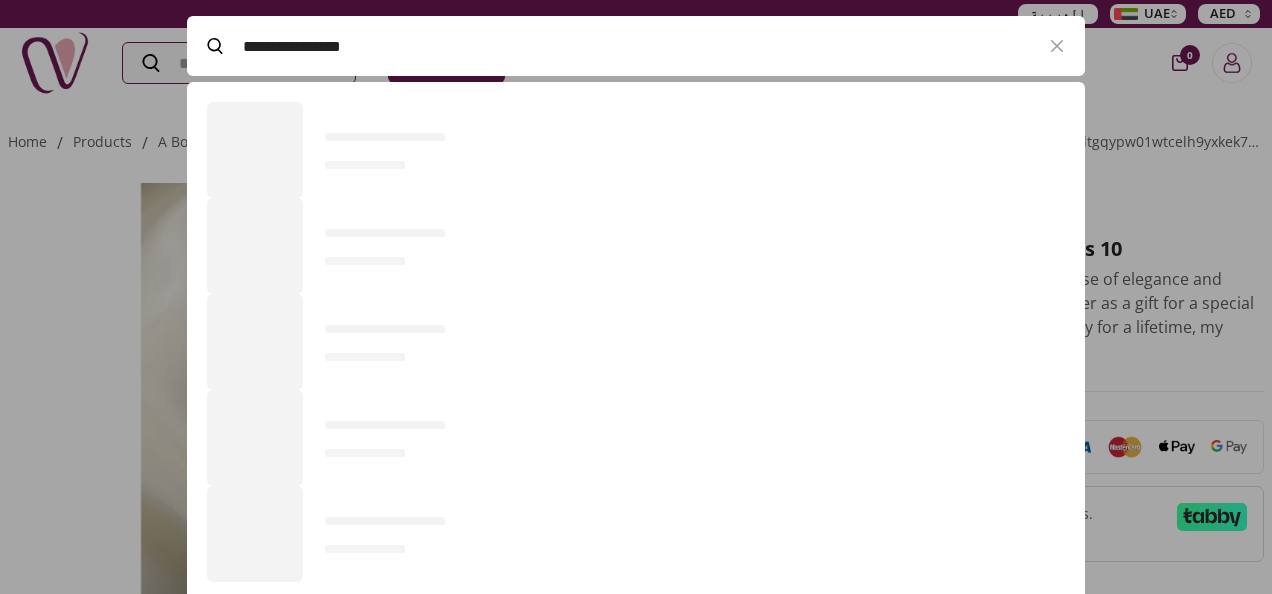 scroll, scrollTop: 520, scrollLeft: 898, axis: both 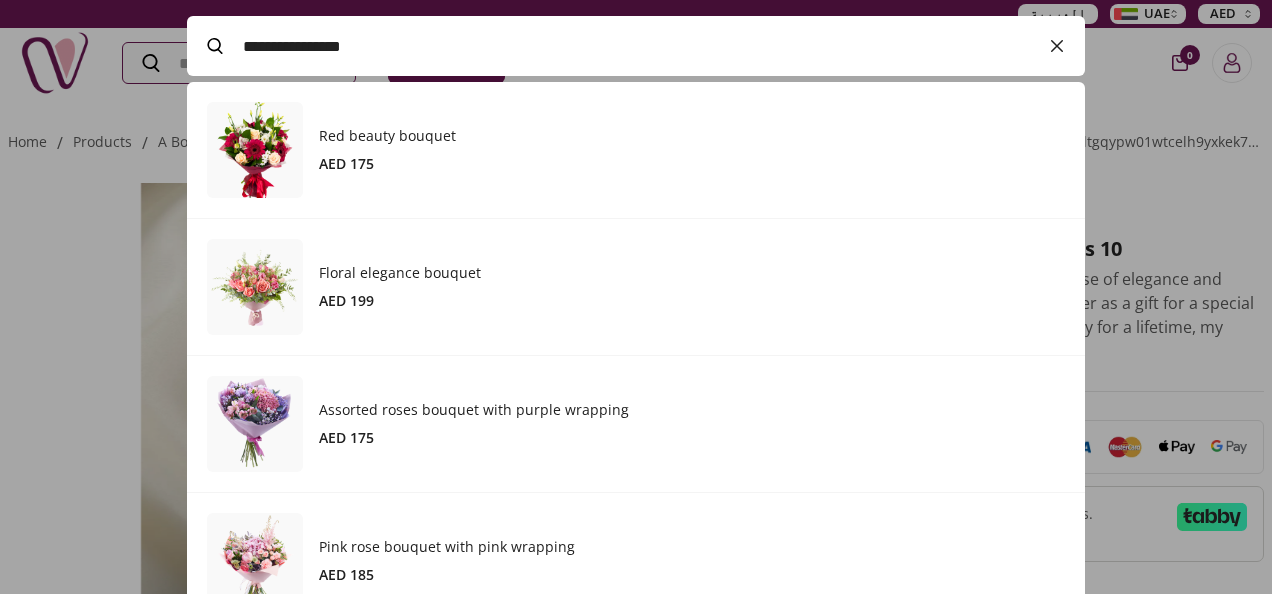 click 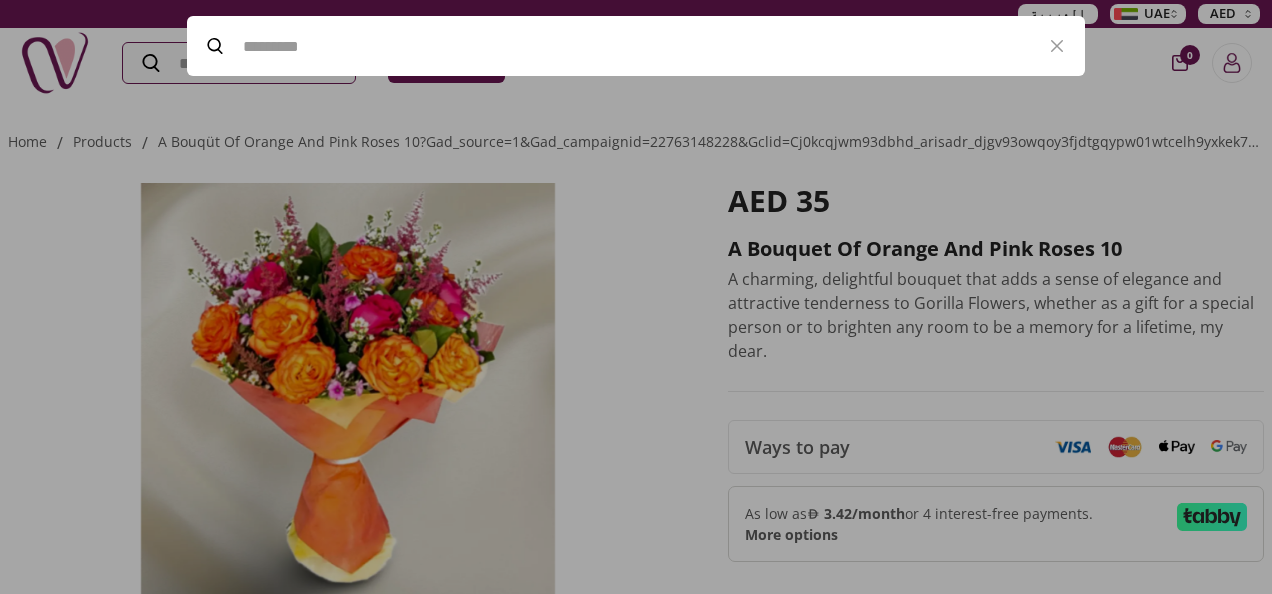 click on "العربية [COUNTRY] AED Featured Accessories Cake Flower Kids All categories musk&bakhoor Healthy Home Baby Beauty Subscriptions Souvenirs Candles Balloons Accessories Plants Flower Emirati Gifts Kids Unique Watches Sunglasses Perfume Jewellery Electronics Edibles Gift Accessories Chocolate Cake Occasions FREE BOX PRE ORDER Graduation chocolate [CITY] Distributions Happy Birthday For Him Women Weddings Satisfaction Horoscope Anniversary New Born Welcome Home Ramadan Mother's Day Diwali Valentine's Day Graduation cake Eid Brands HERMES iPhone CHANEL SAMSUNG CARTIER GIORGIO ARMANI DIOR GUCCI AIGNER TOM FORD CALVIN KLEIN CHOPARD MONT BLANC YLS VERSACE GIVENCHY DAVID OFF AMOUAGE DUNHILL GUERLIAN CERRUTI 1881 CREED GUY LAROCHE GUESS BOUCHERON PARIS CAROLINA-HERRERA AMORE MARTINI TRUSSADI THE WOOD ATKINSONS NISHANE NARCISO RODRIGUEZ MEMO MARFA MAISON FRANCIS KURKDJIAN LANCOME THOMAS LALIQUE GRAFF 0 Home / products / A bouquet of orange and pink roses 10 AED 35 A bouquet of orange and pink roses 10 Ways to pay 1 1" at bounding box center [636, 925] 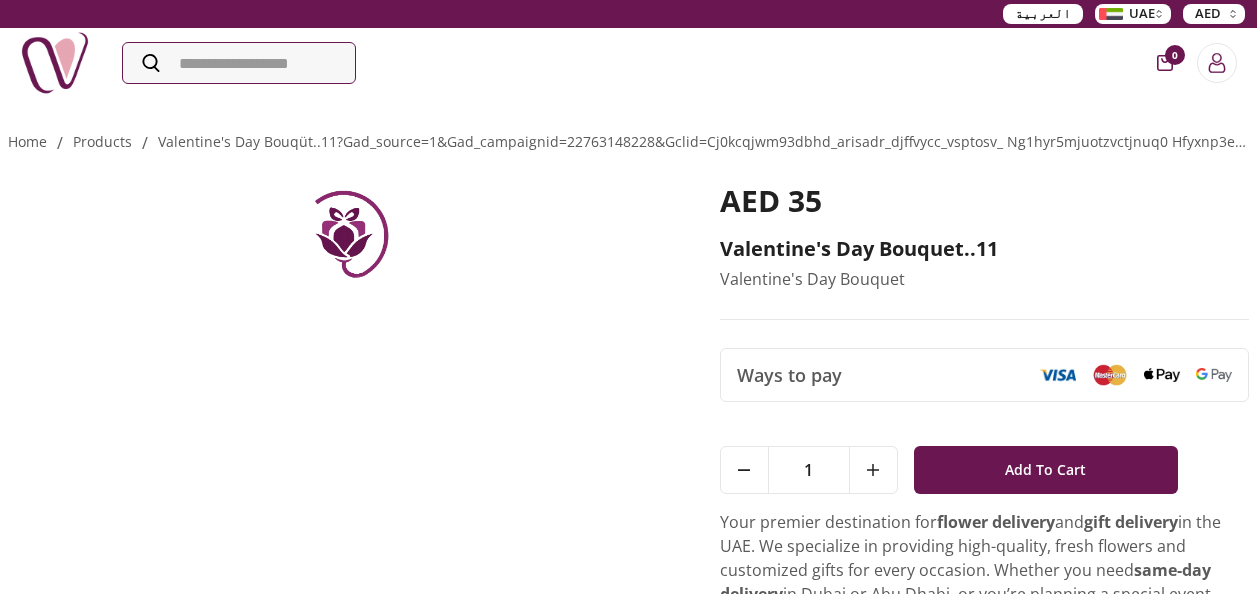 scroll, scrollTop: 0, scrollLeft: 0, axis: both 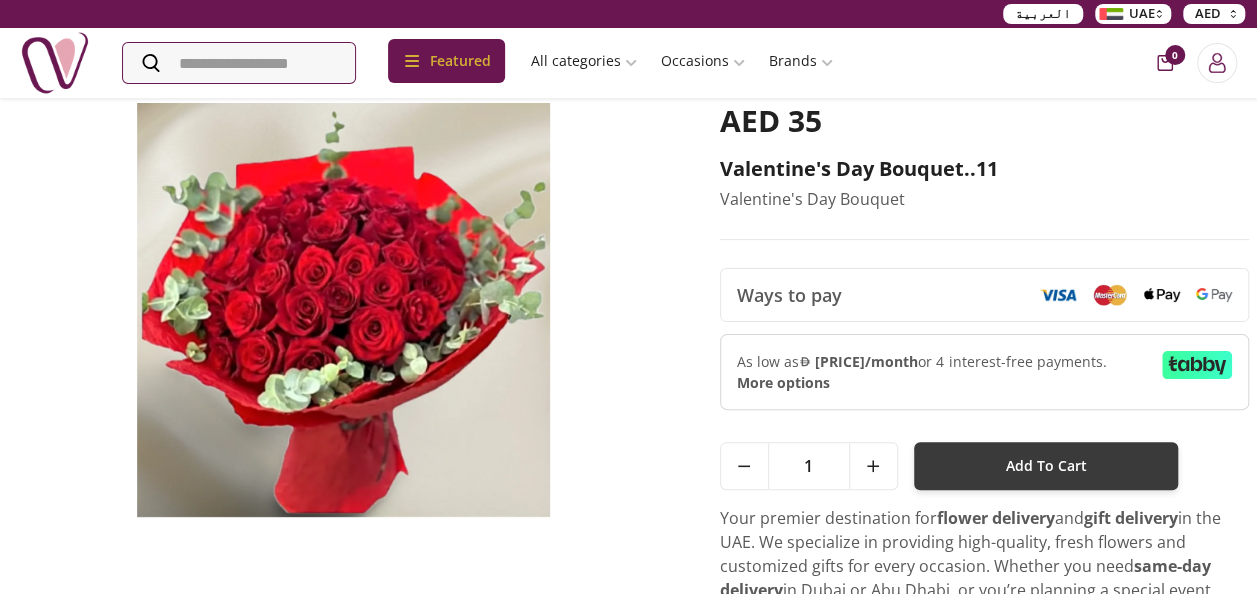 click on "Add To Cart" at bounding box center [1046, 466] 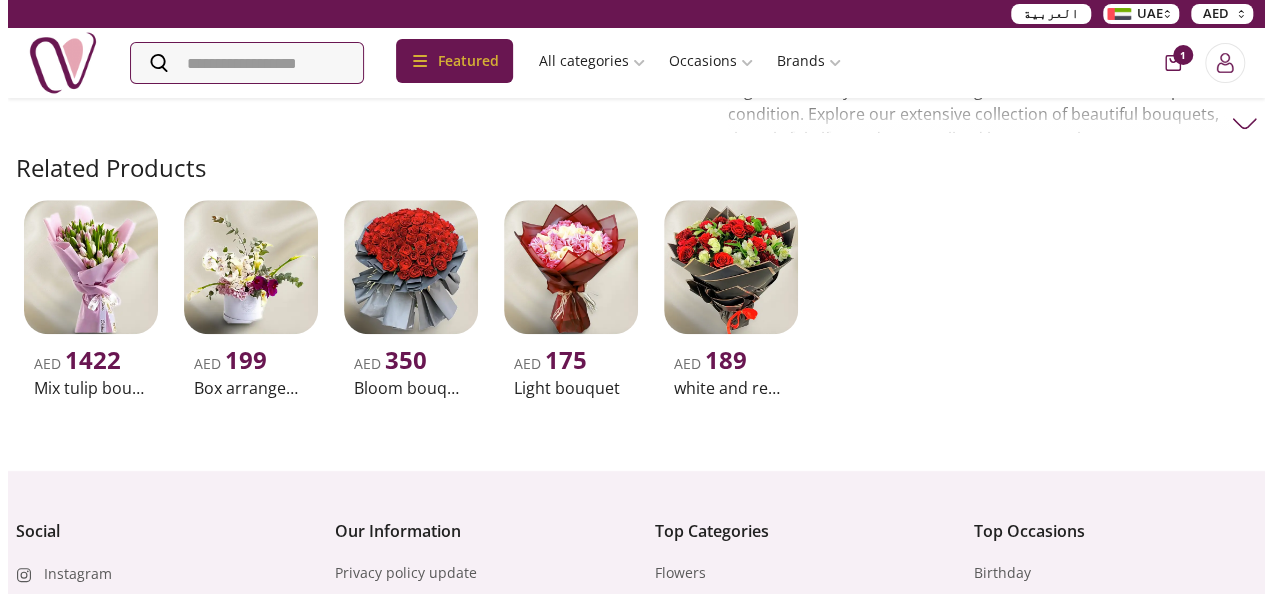 scroll, scrollTop: 0, scrollLeft: 0, axis: both 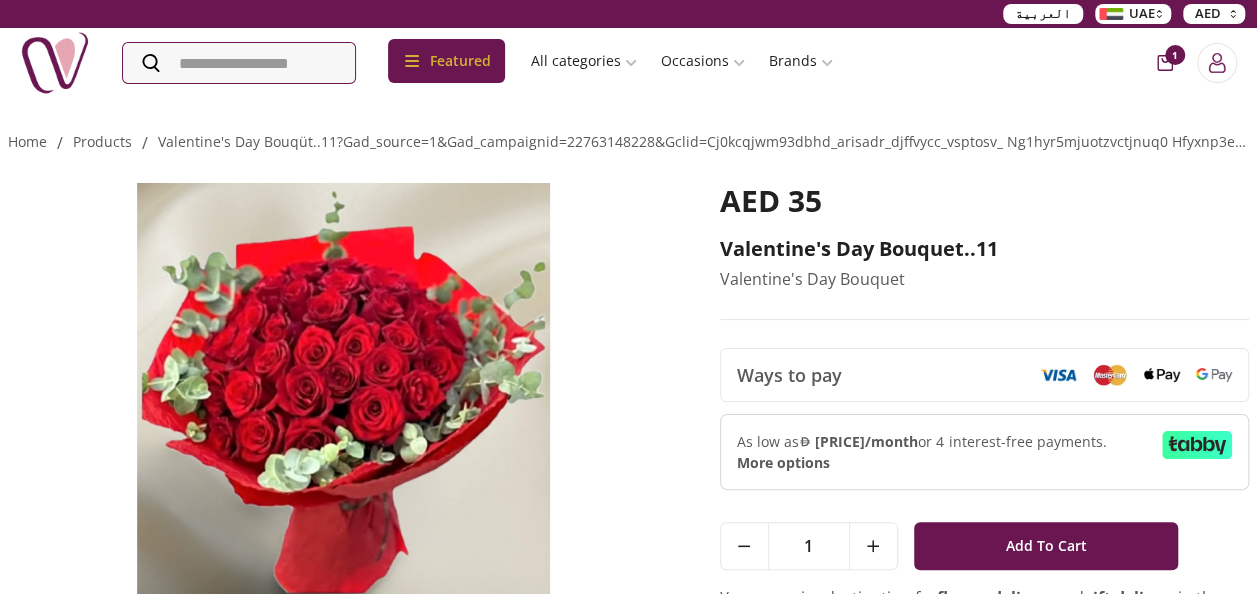 click 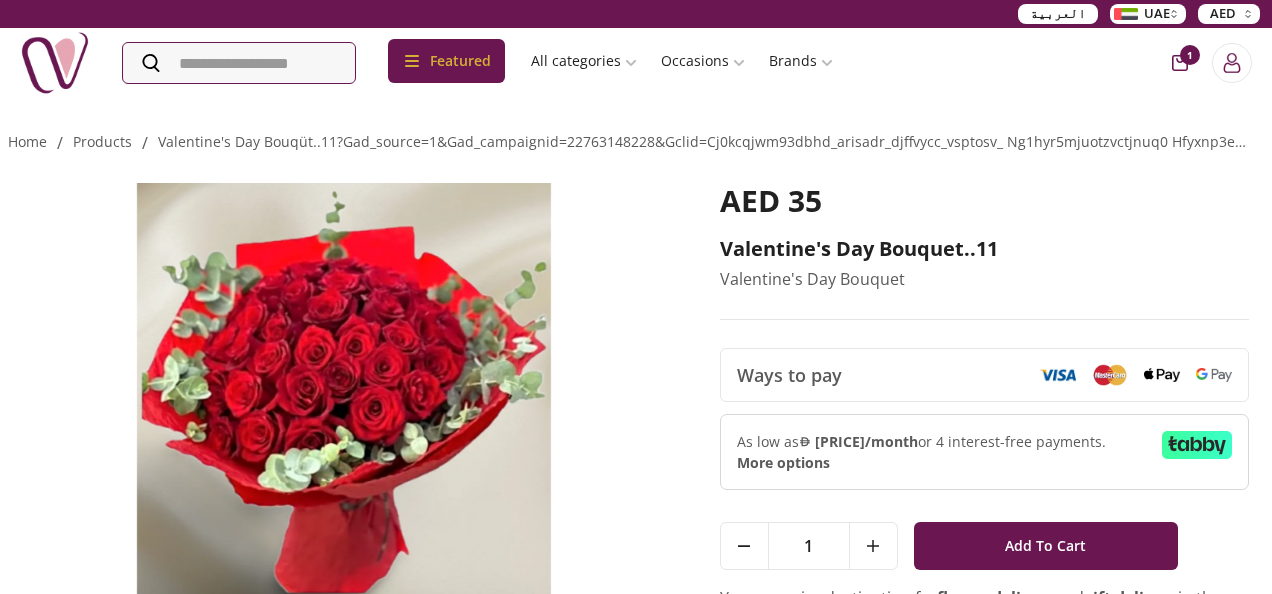 scroll, scrollTop: 405, scrollLeft: 378, axis: both 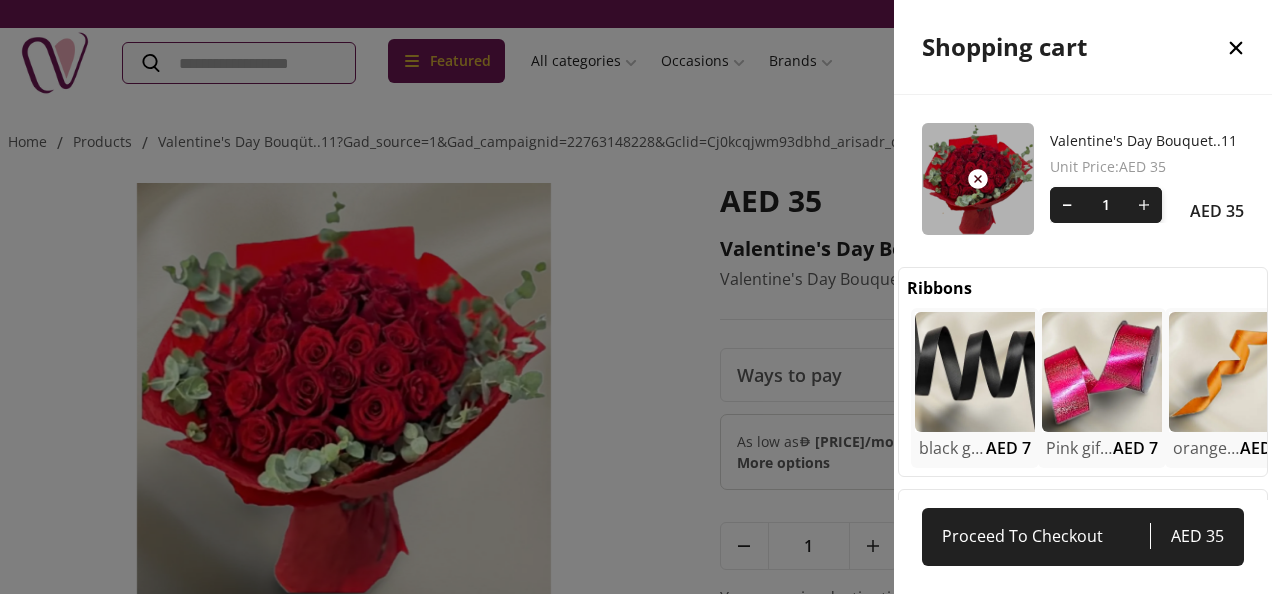 click on "Valentine's Day Bouquet..11" at bounding box center (1147, 141) 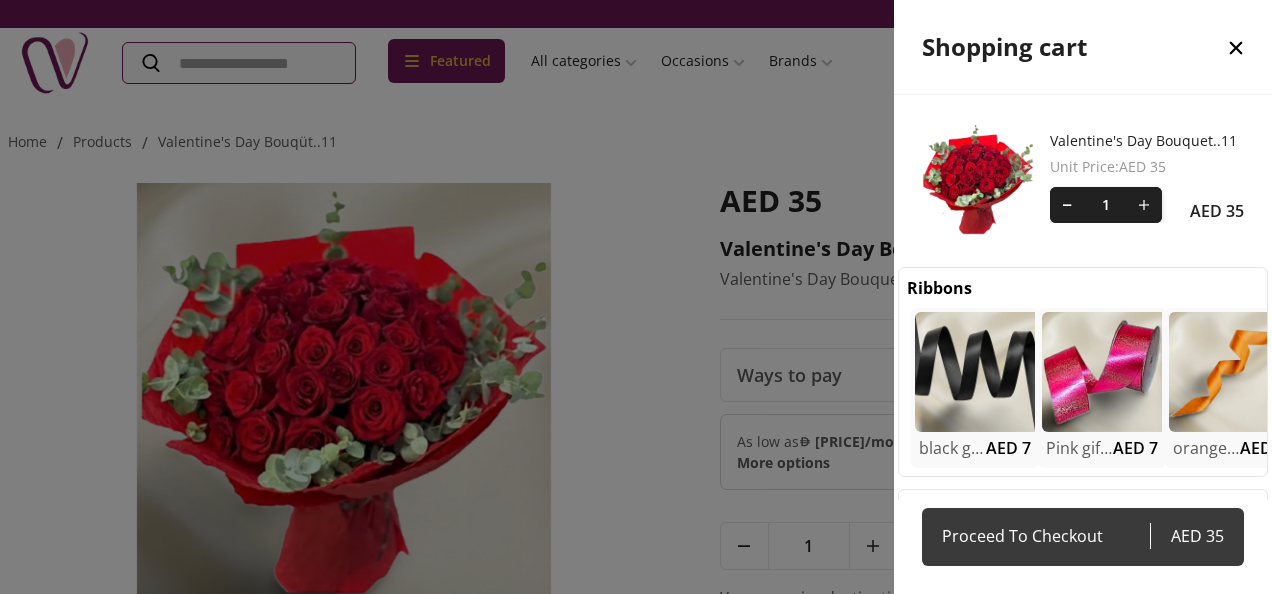click on "Proceed To Checkout" at bounding box center (1046, 536) 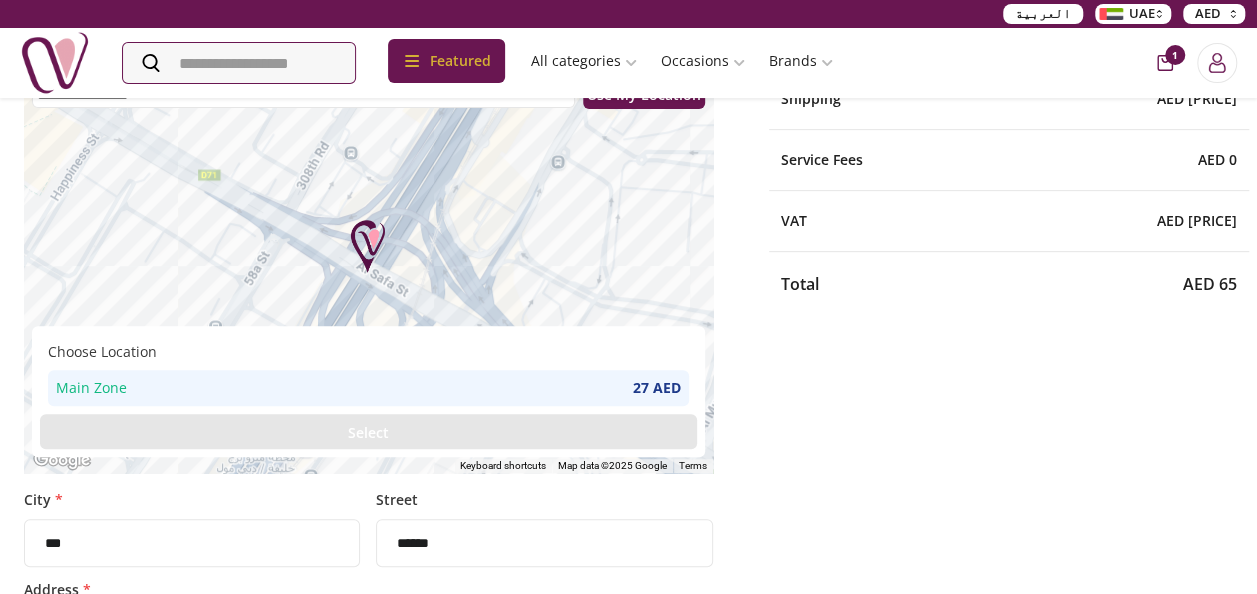 scroll, scrollTop: 0, scrollLeft: 0, axis: both 